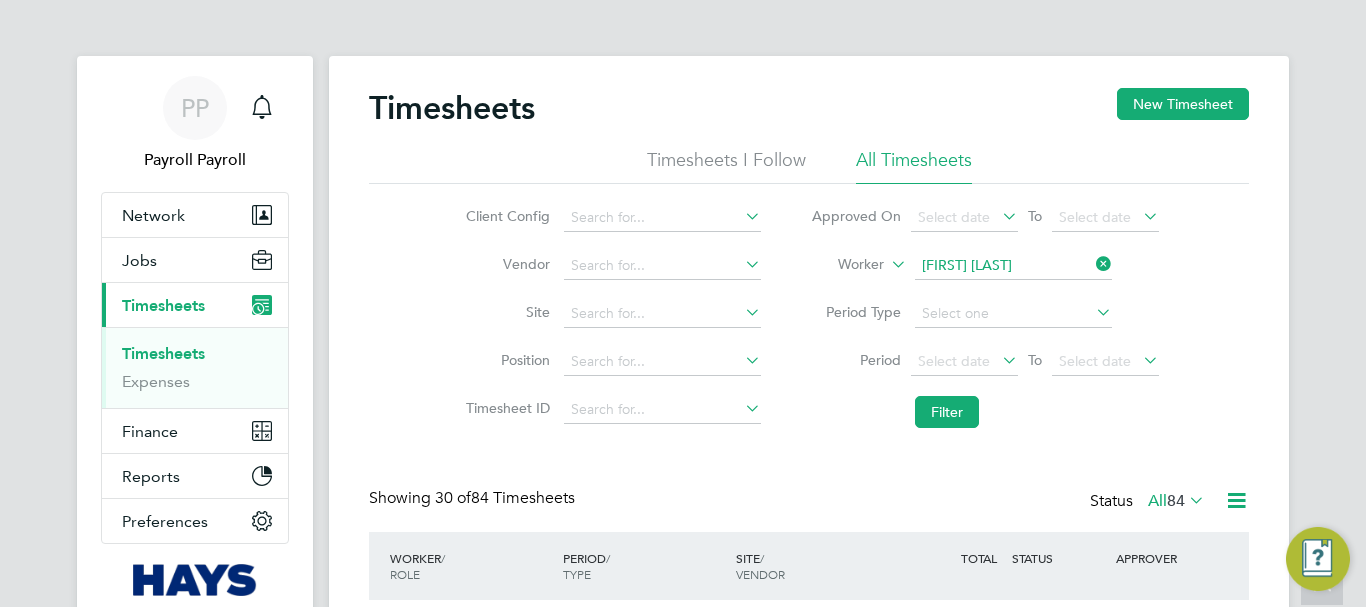 scroll, scrollTop: 502, scrollLeft: 0, axis: vertical 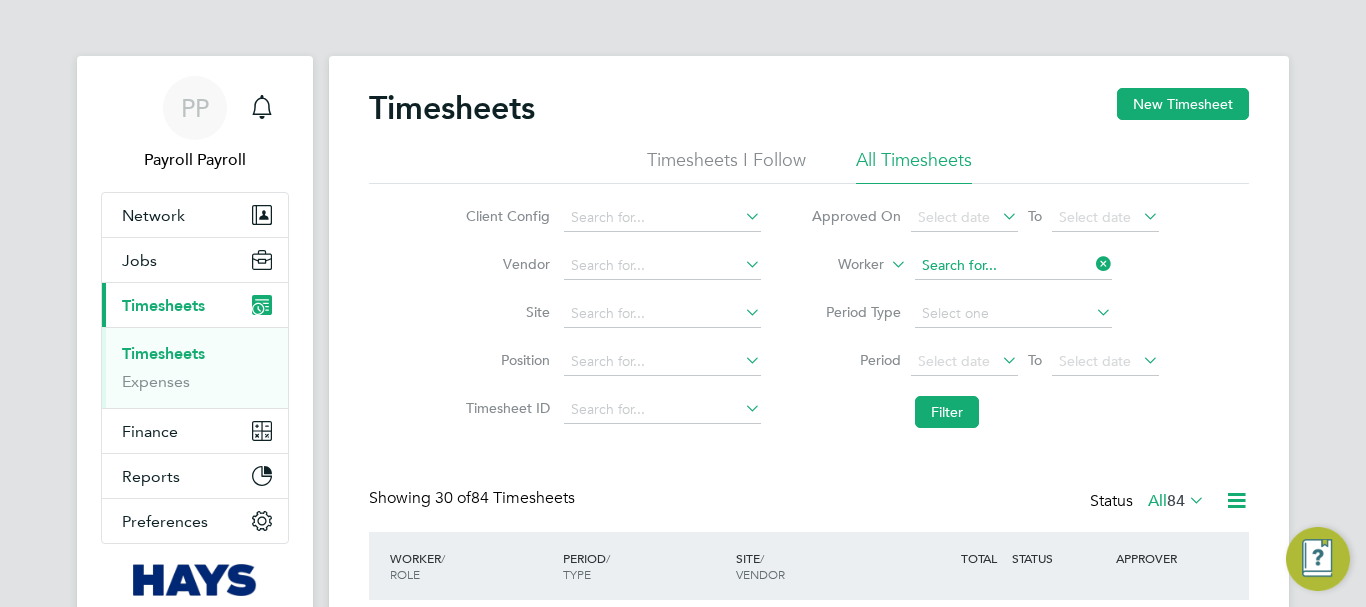 click 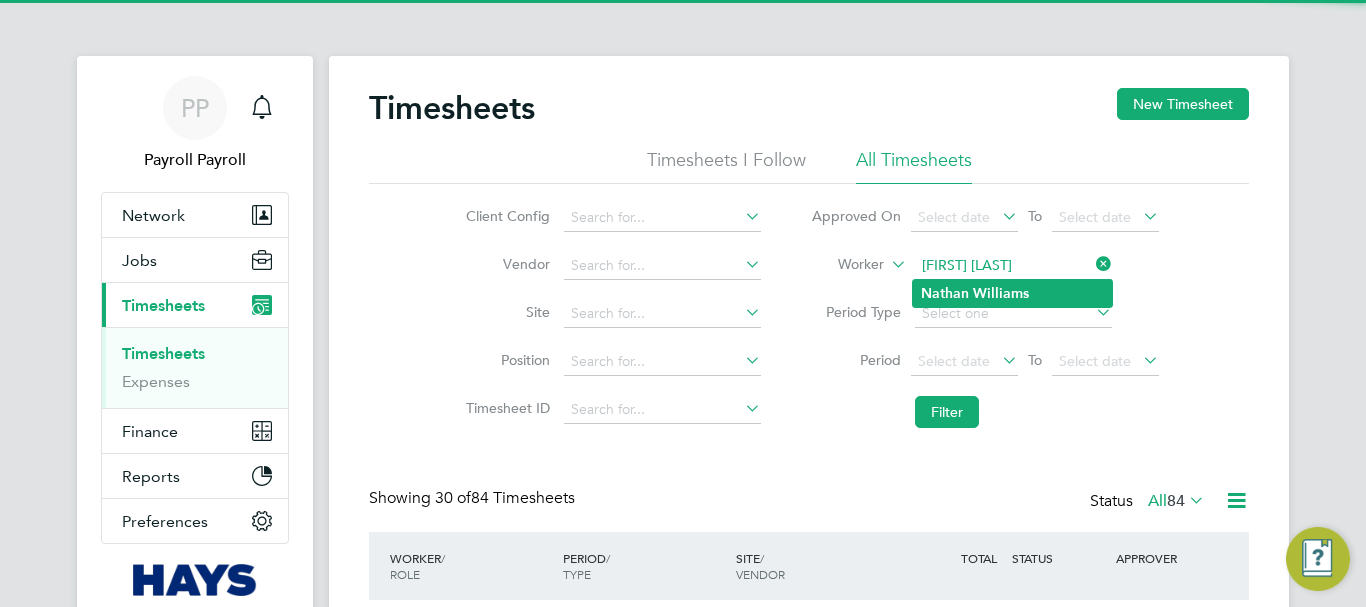 click on "[FIRST]   [LAST]" 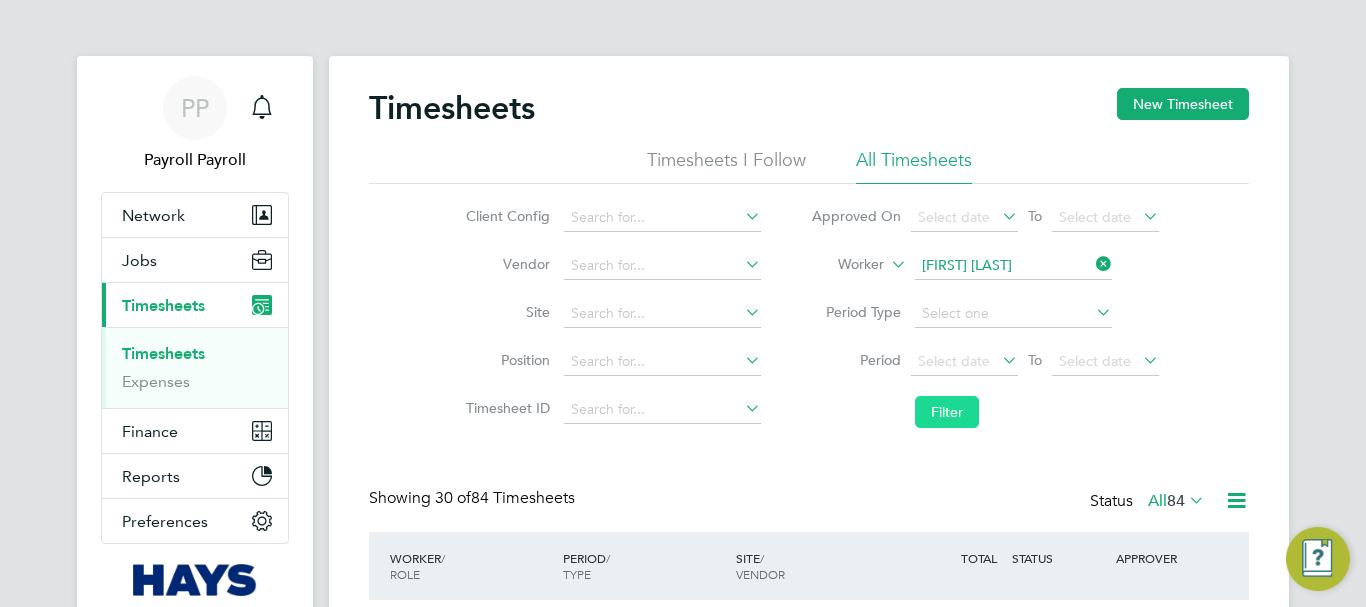 click on "Filter" 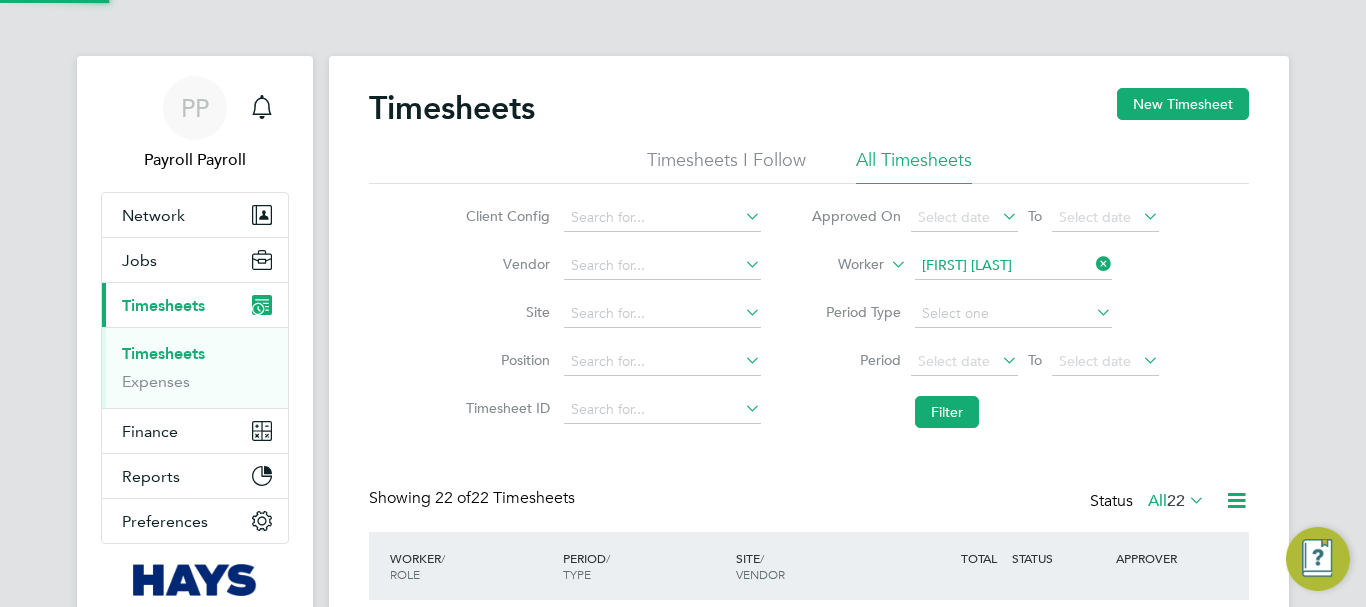 scroll, scrollTop: 100, scrollLeft: 0, axis: vertical 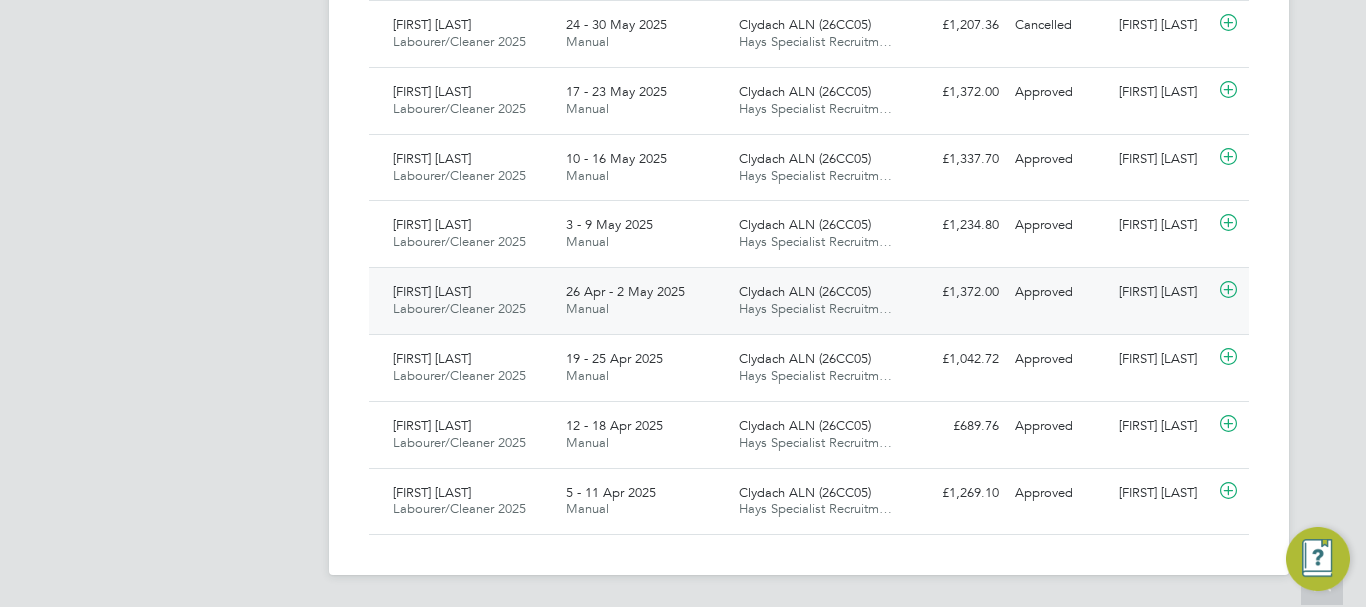 type 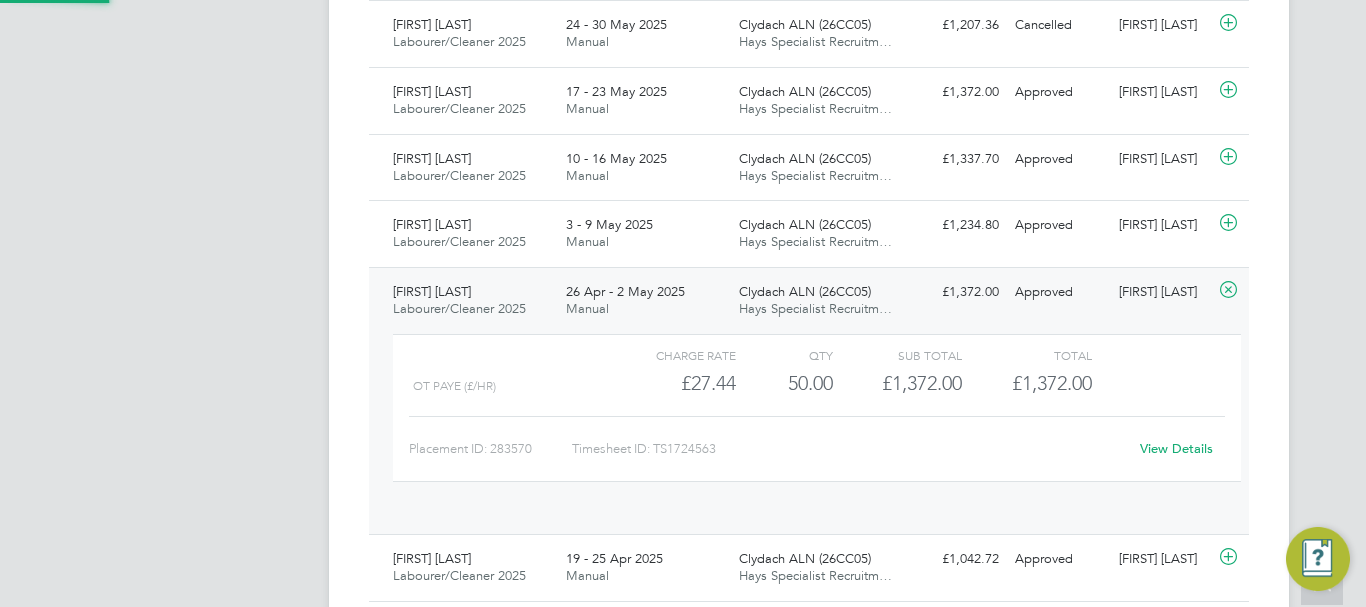 scroll, scrollTop: 10, scrollLeft: 10, axis: both 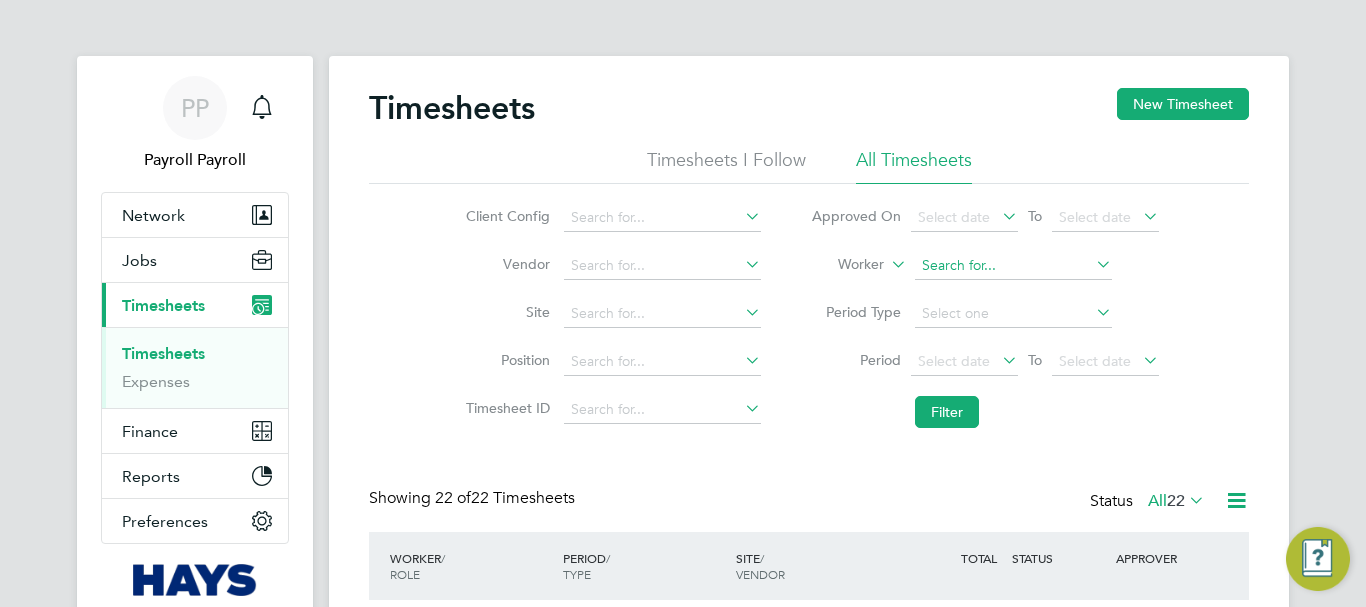 click 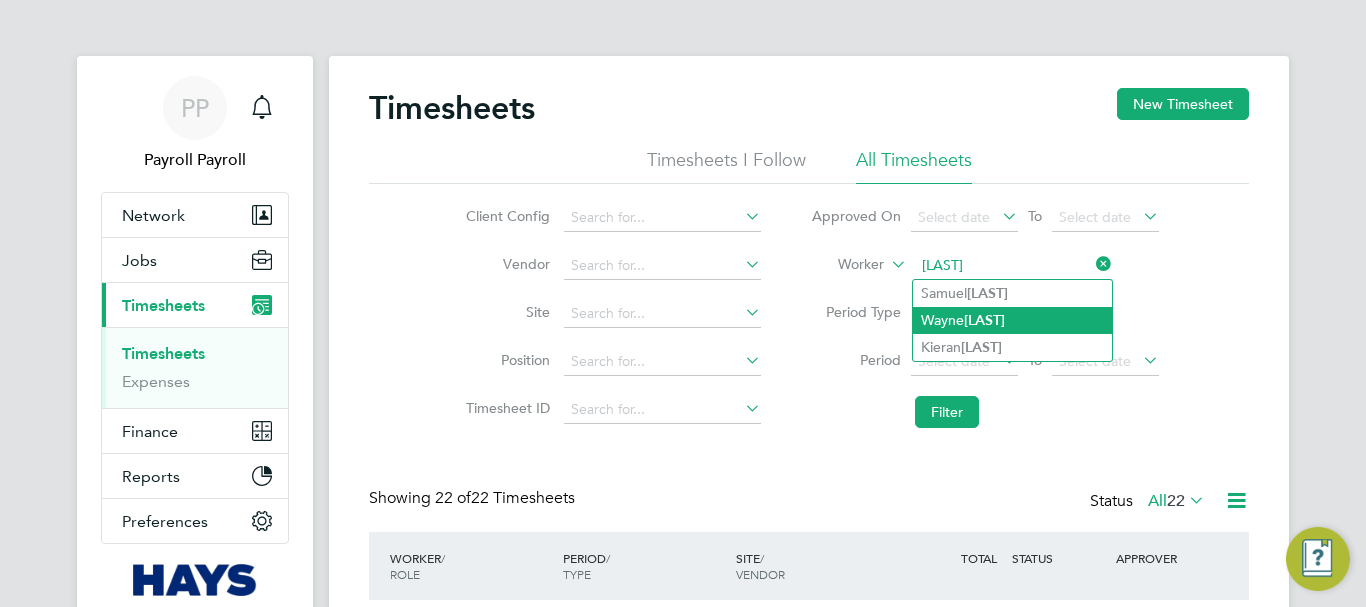 click on "[FIRST] [LAST]" 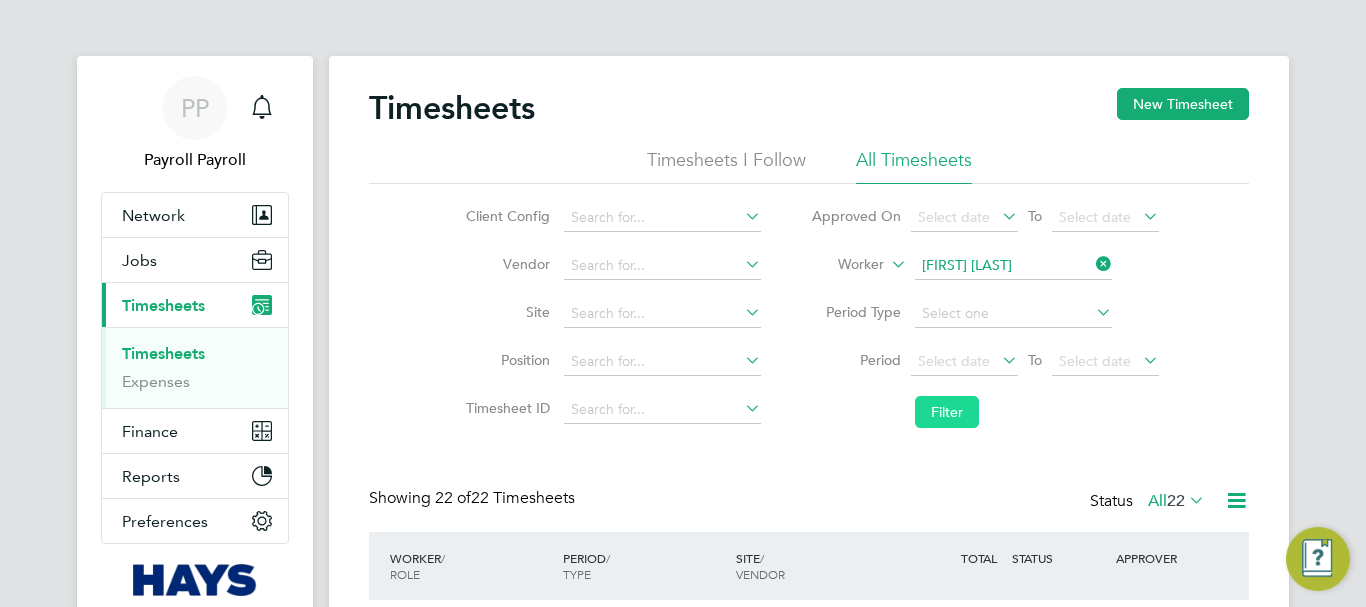 click on "Filter" 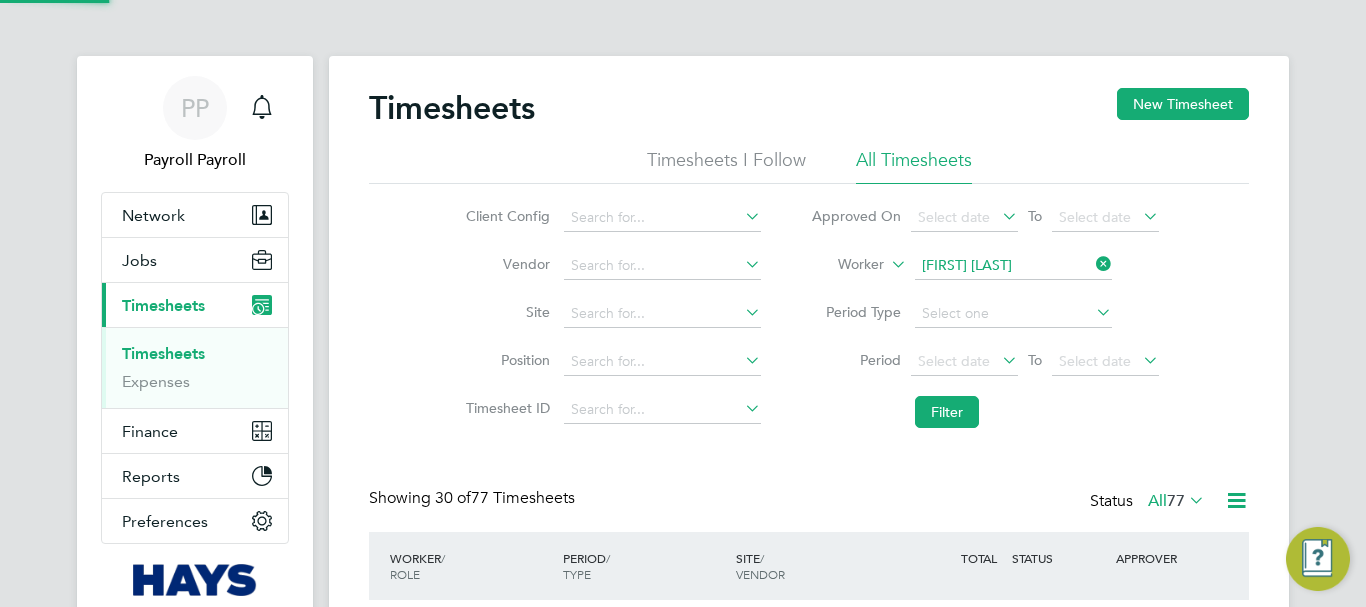 scroll, scrollTop: 100, scrollLeft: 0, axis: vertical 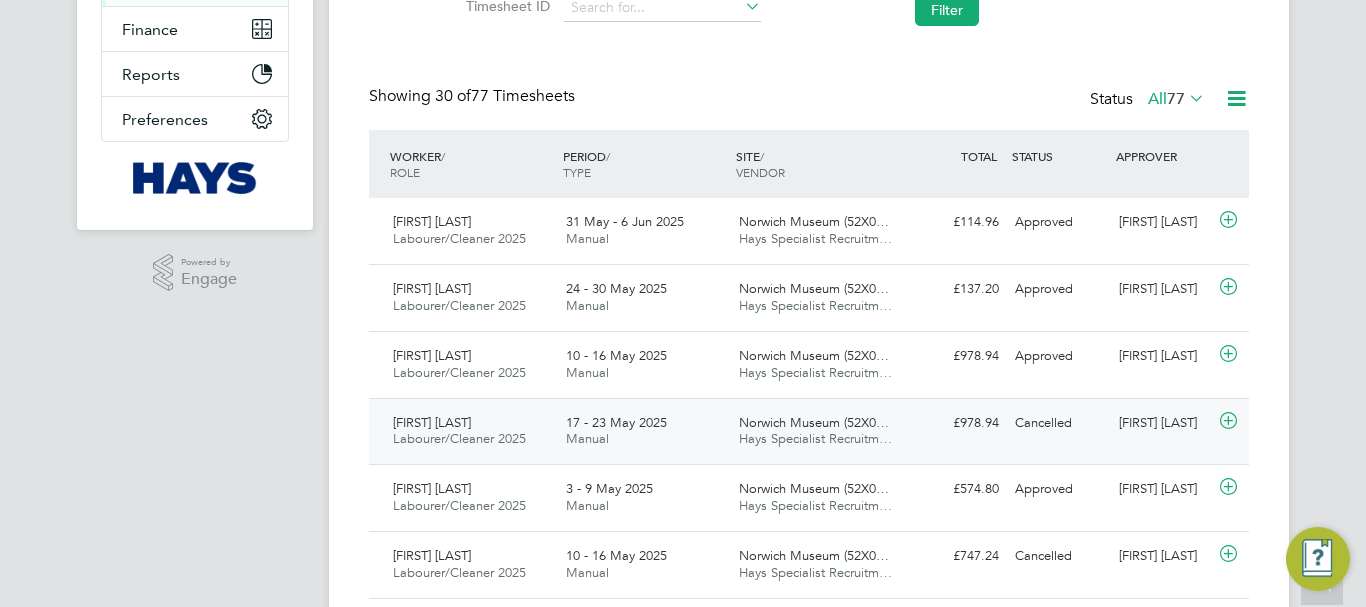 click on "17 - 23 May 2025" 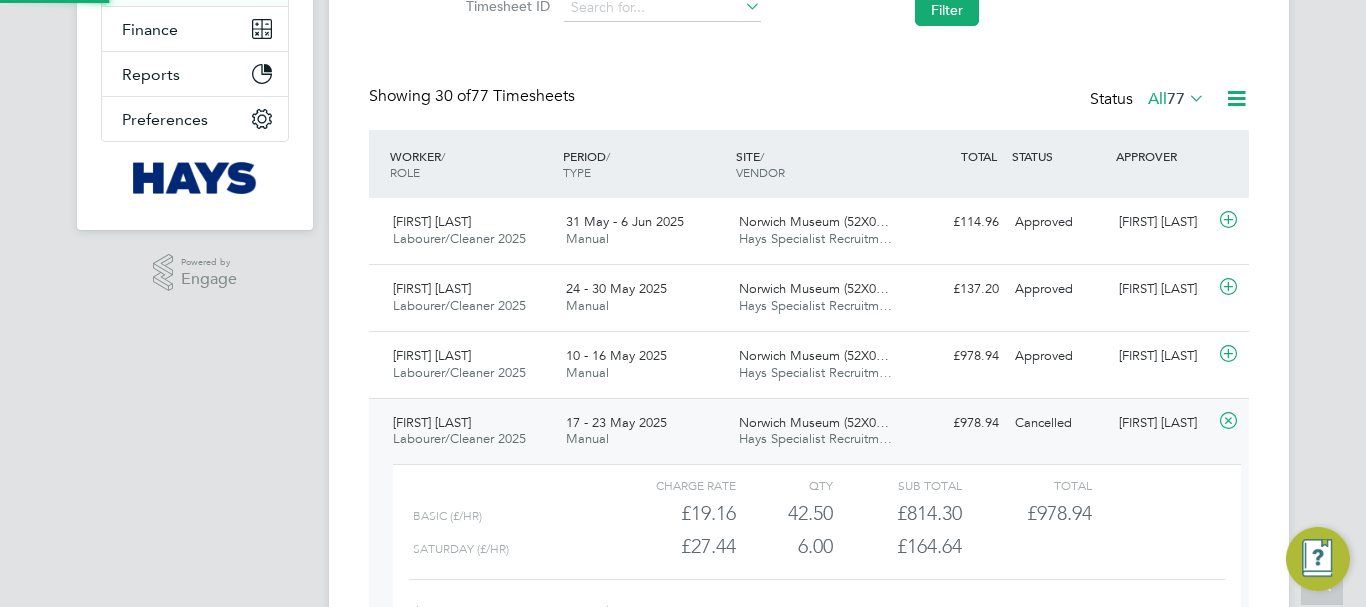 scroll, scrollTop: 10, scrollLeft: 10, axis: both 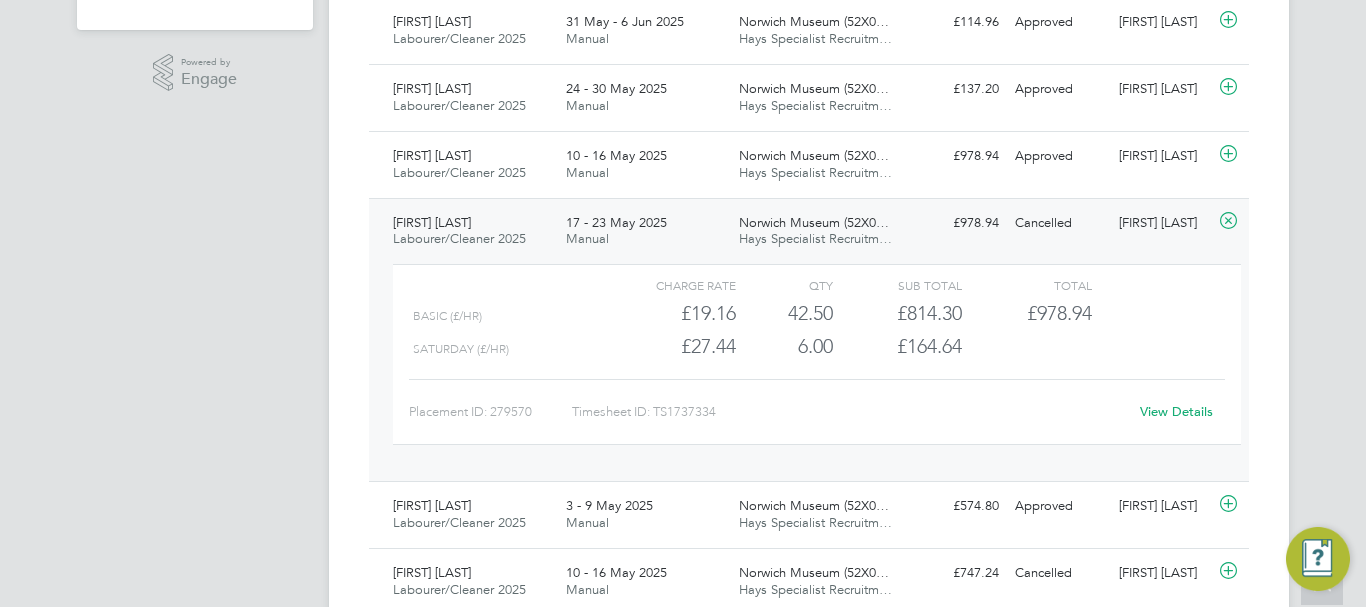click on "View Details" 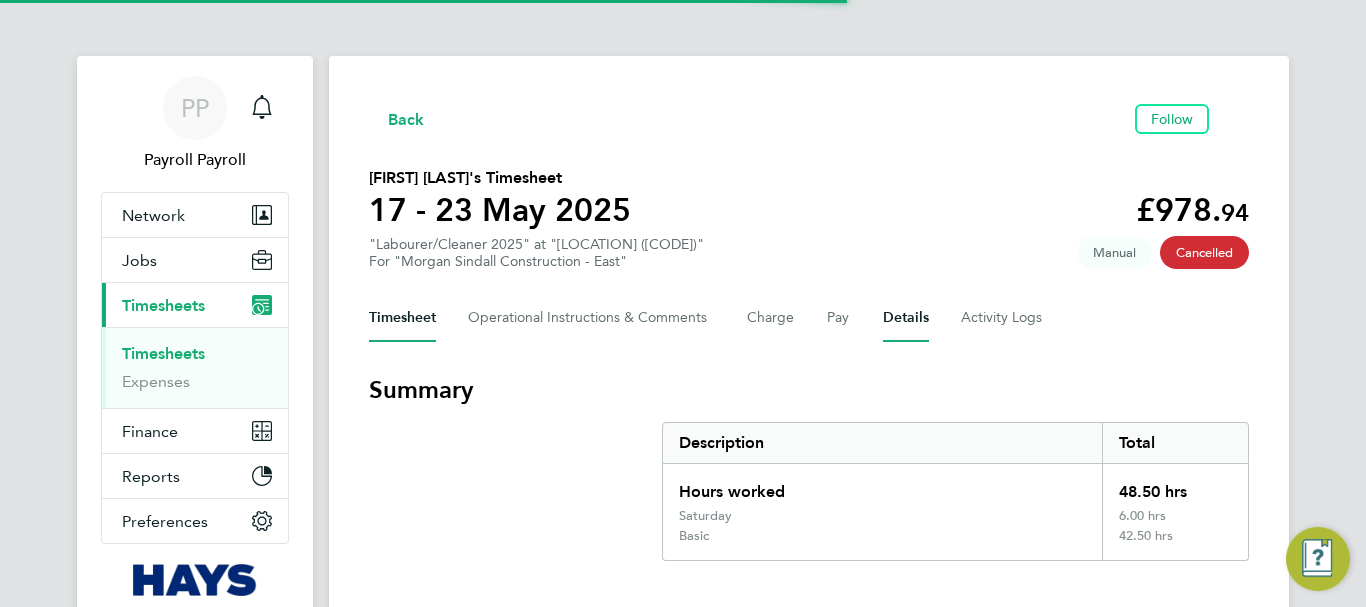 scroll, scrollTop: 0, scrollLeft: 0, axis: both 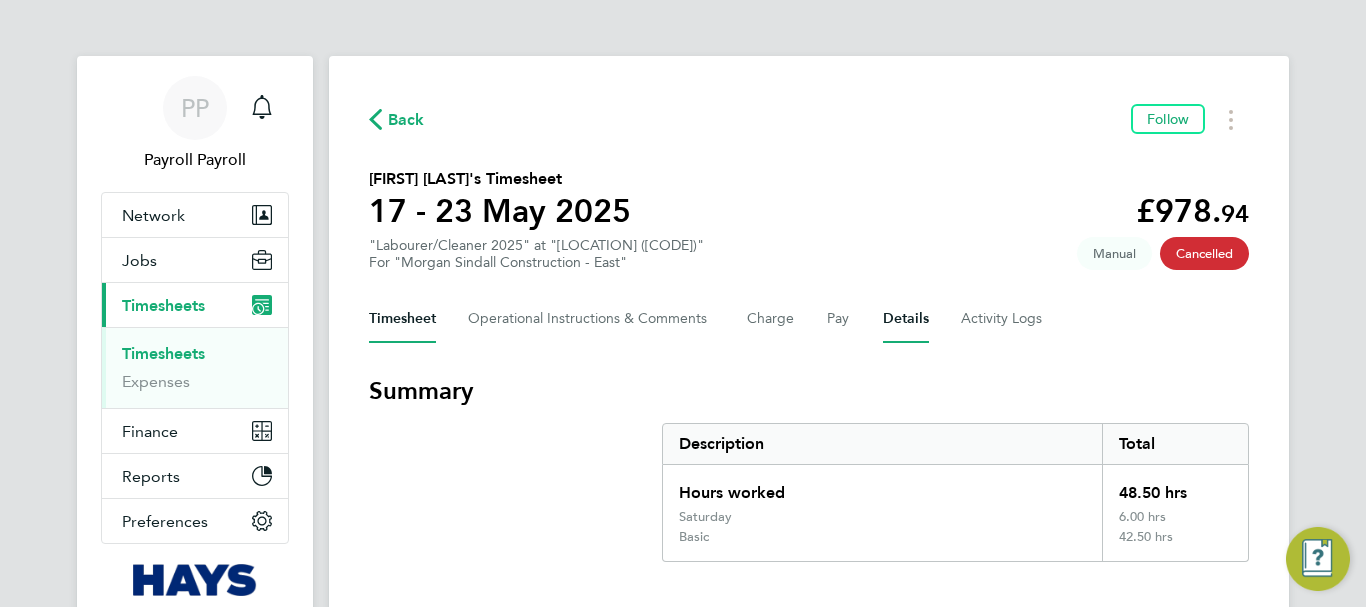 click on "Details" at bounding box center [906, 319] 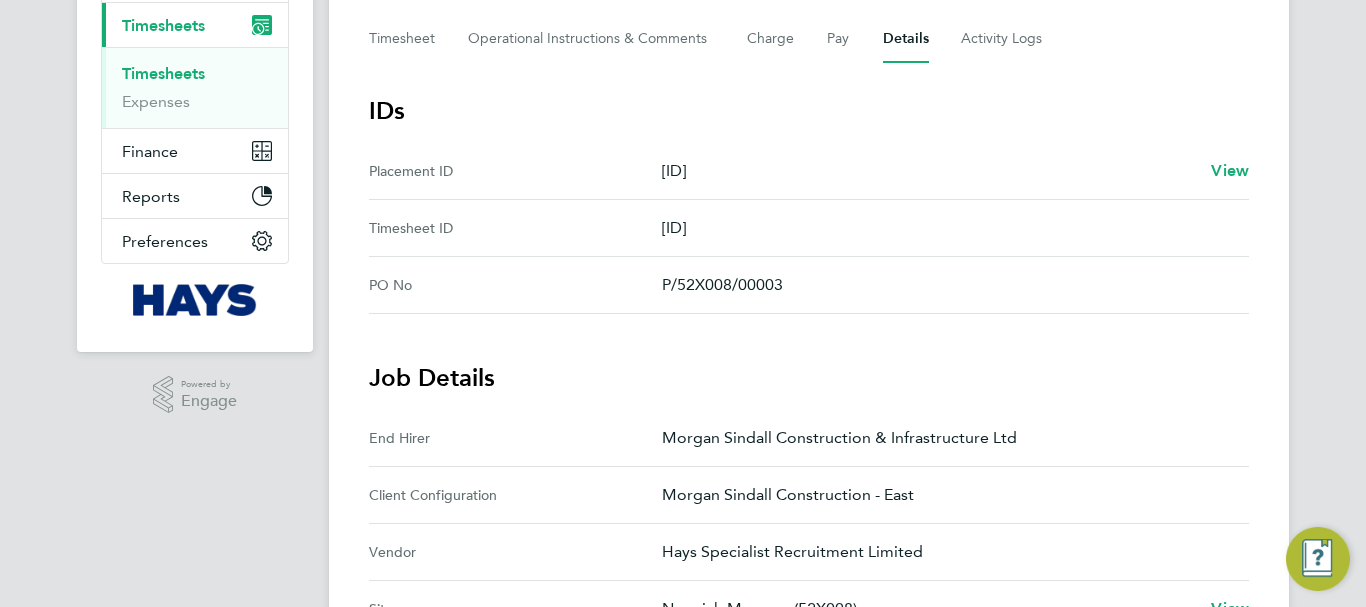 scroll, scrollTop: 0, scrollLeft: 0, axis: both 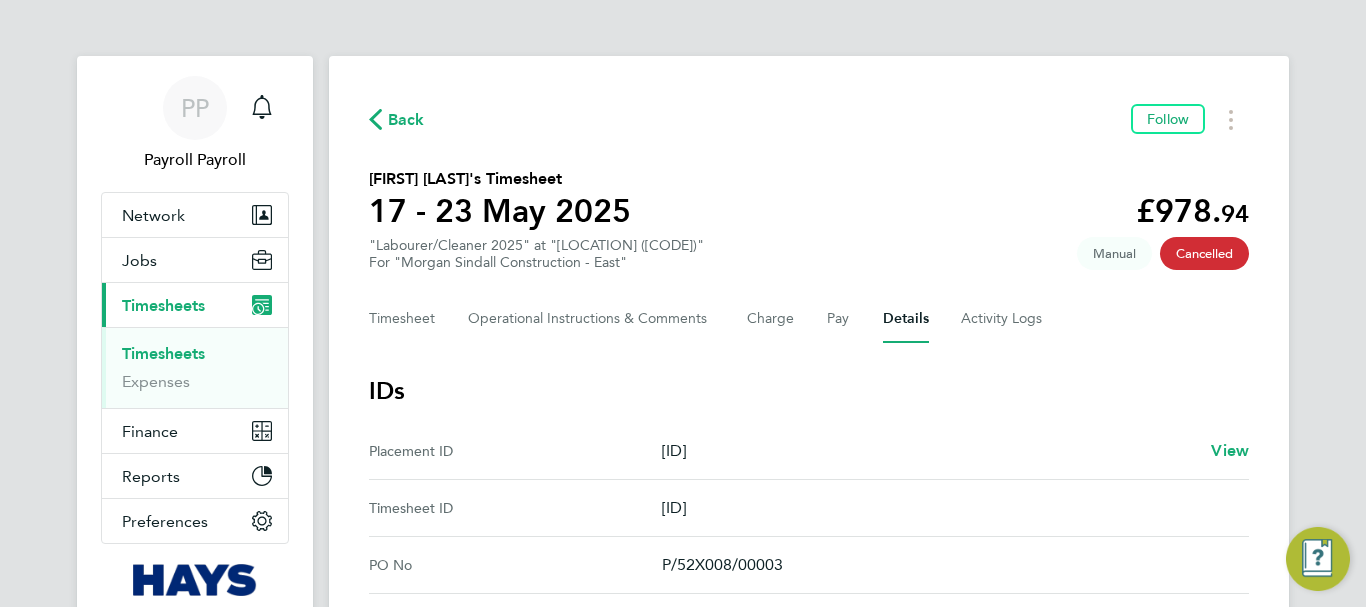 type 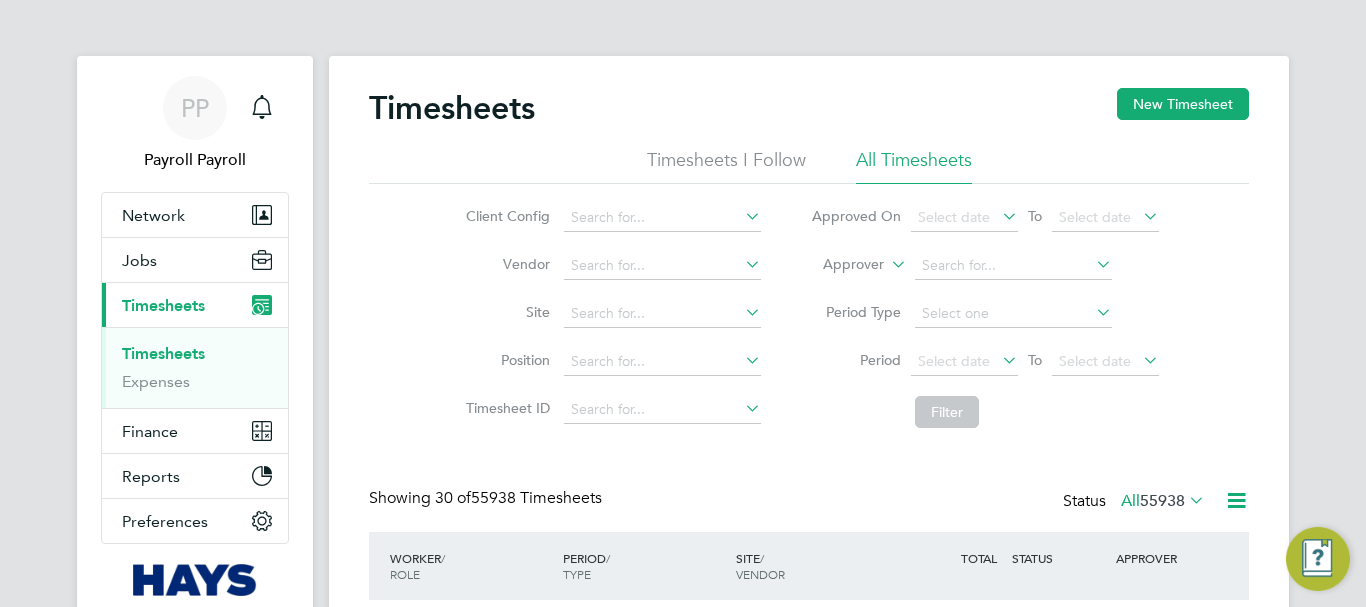 scroll, scrollTop: 10, scrollLeft: 10, axis: both 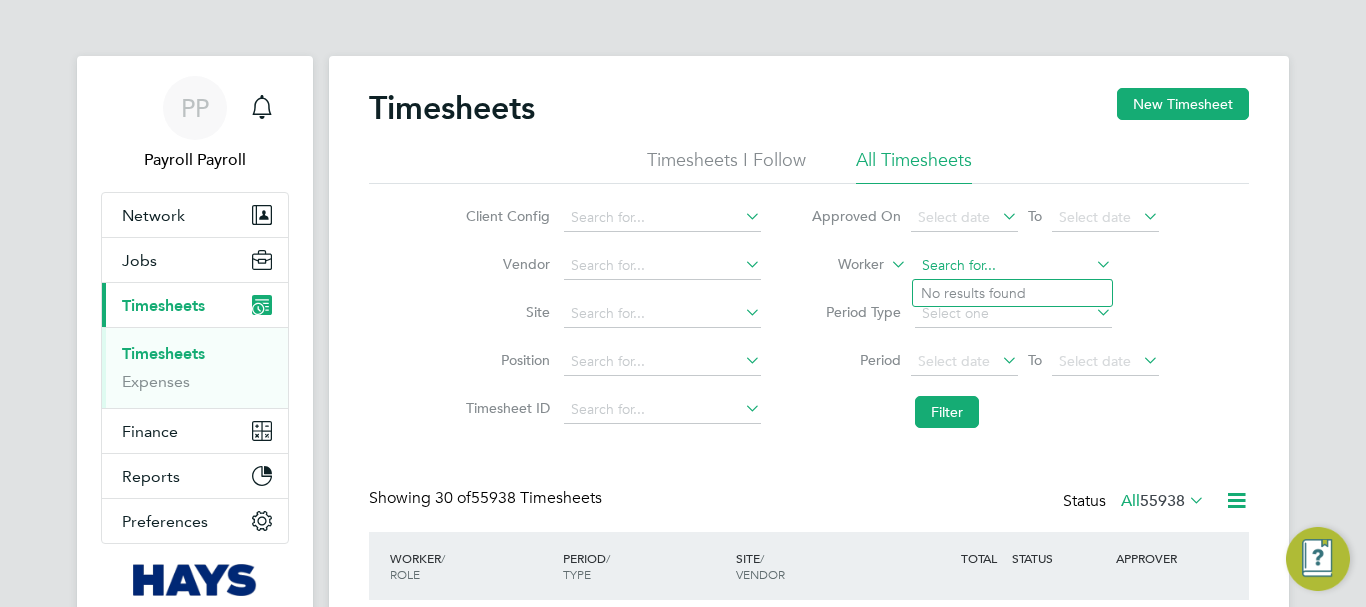 click 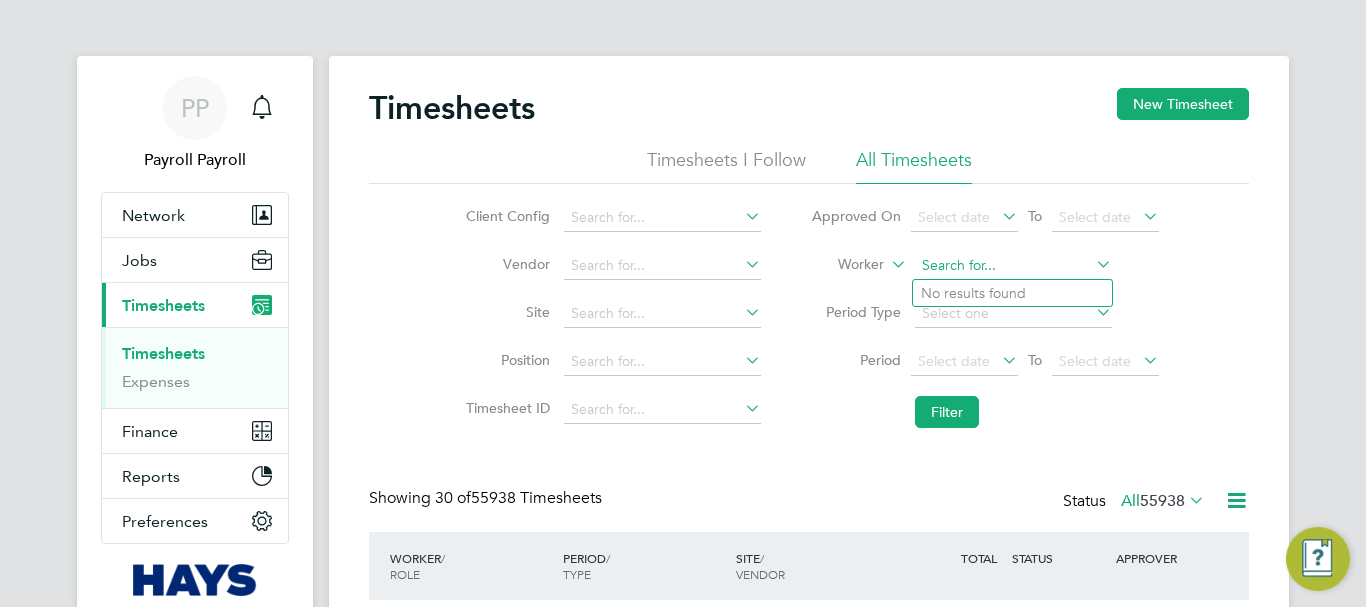 paste on "Maricica Miron" 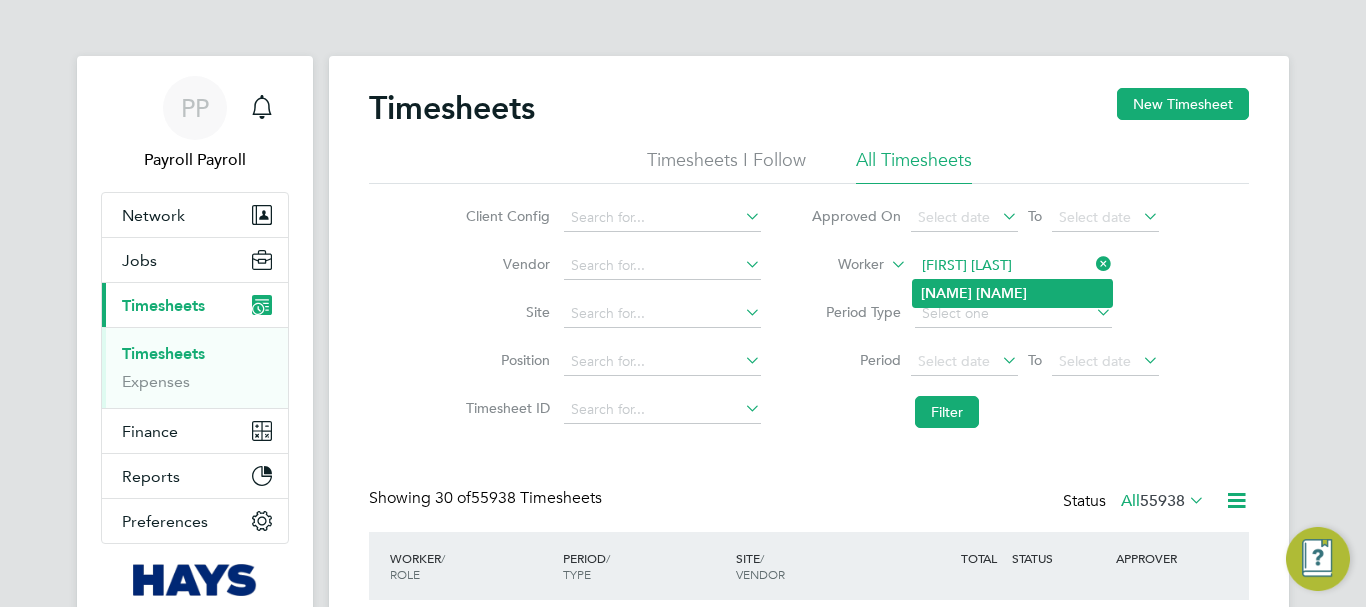 type on "Maricica Miron" 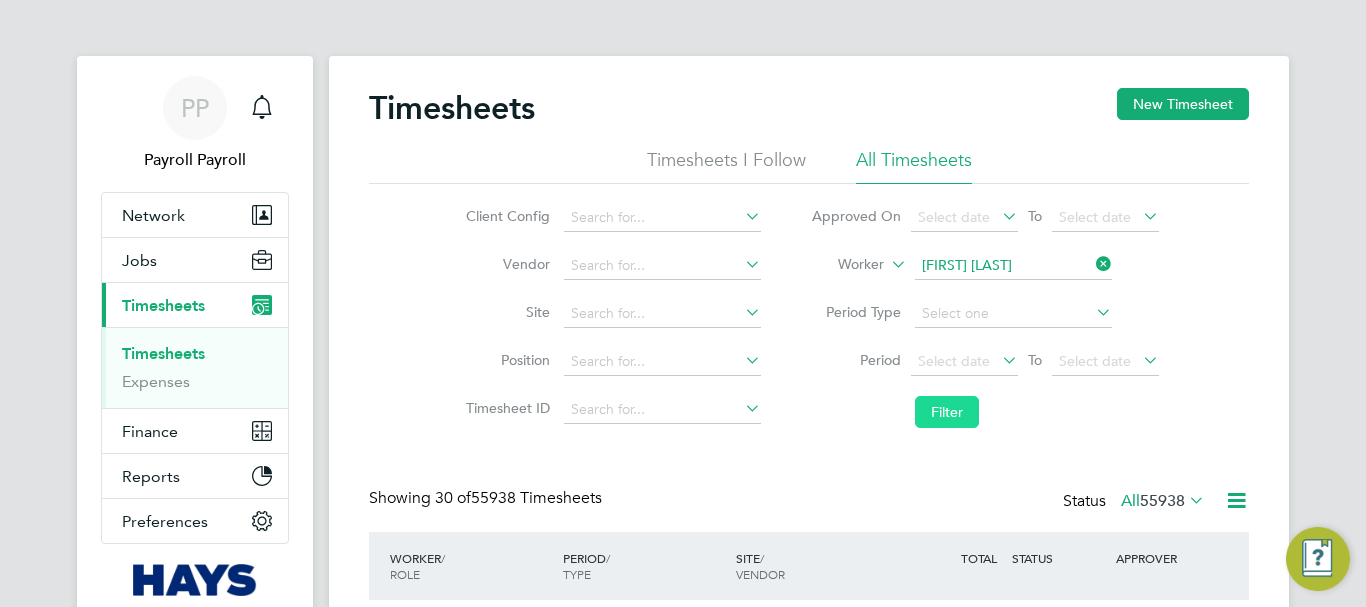 click on "Filter" 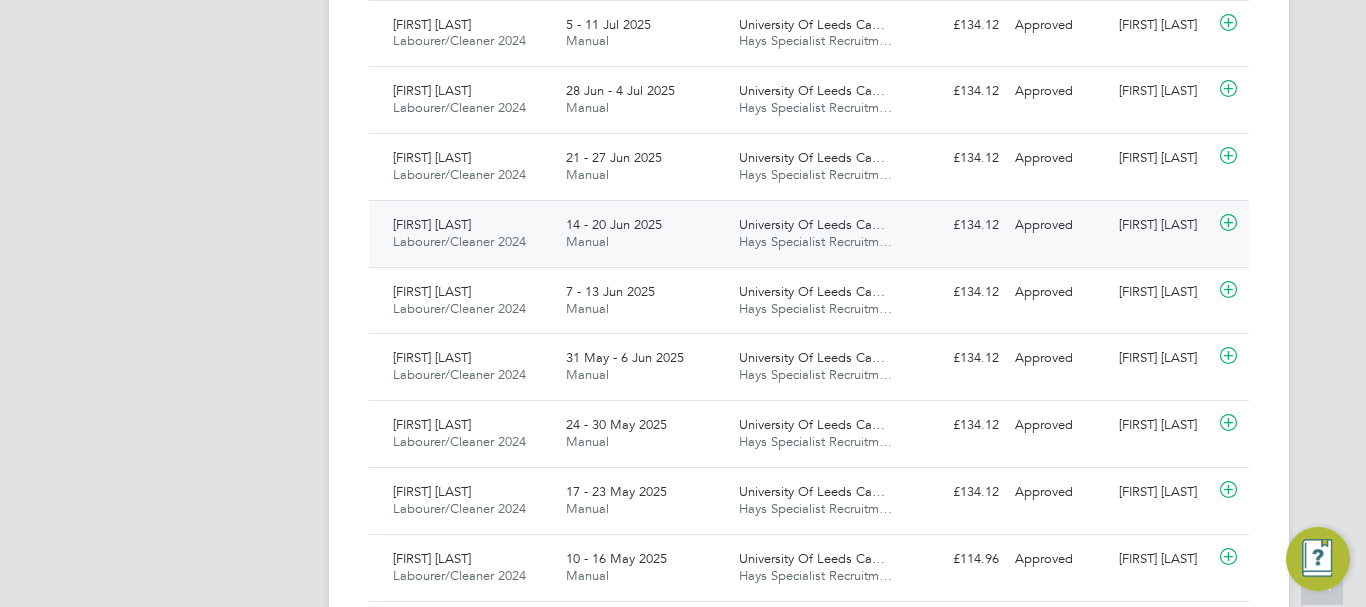 click on "Jamie Davison" 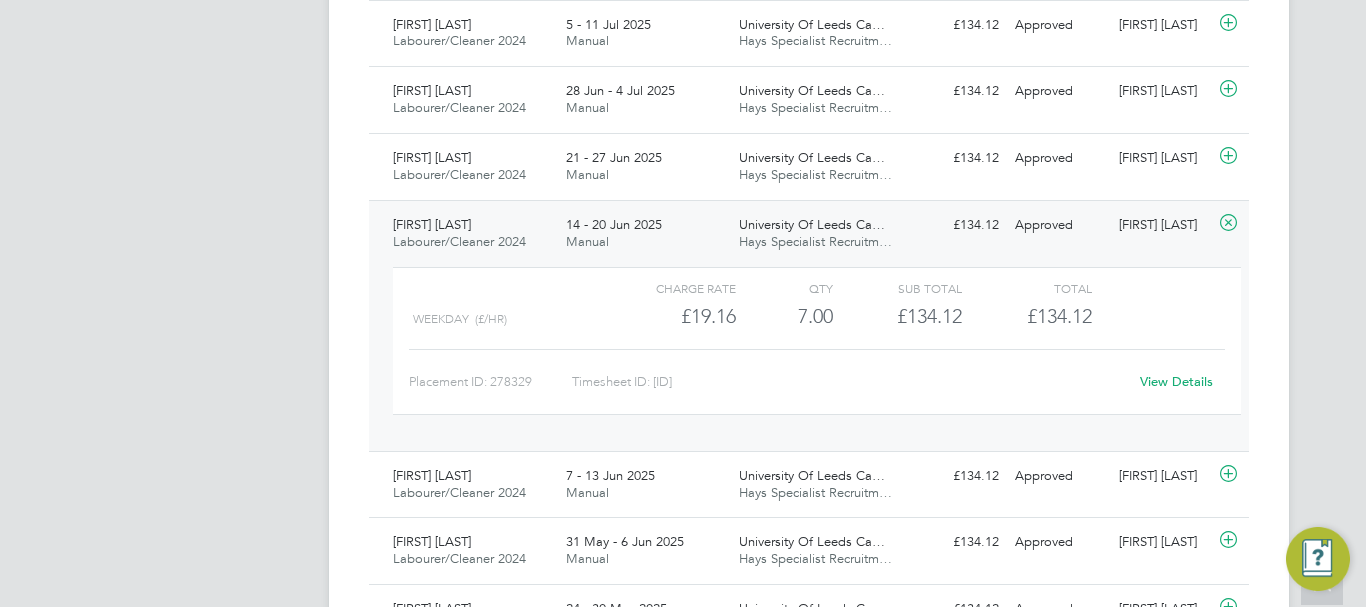 click on "View Details" 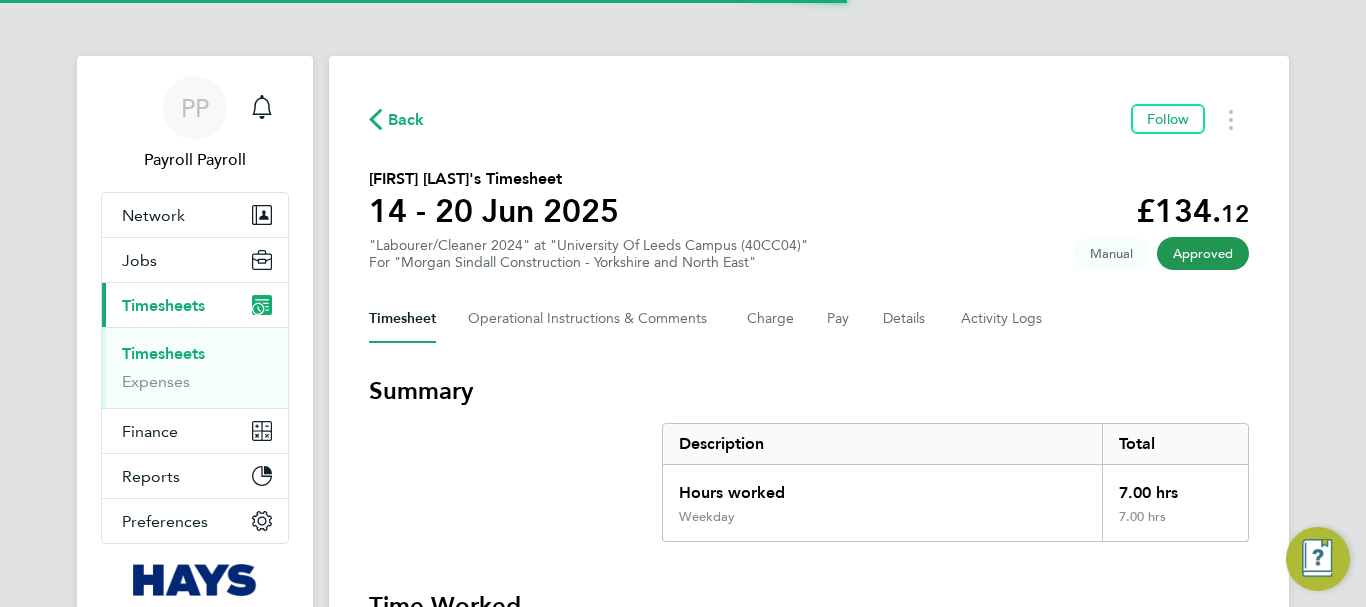 scroll, scrollTop: 0, scrollLeft: 0, axis: both 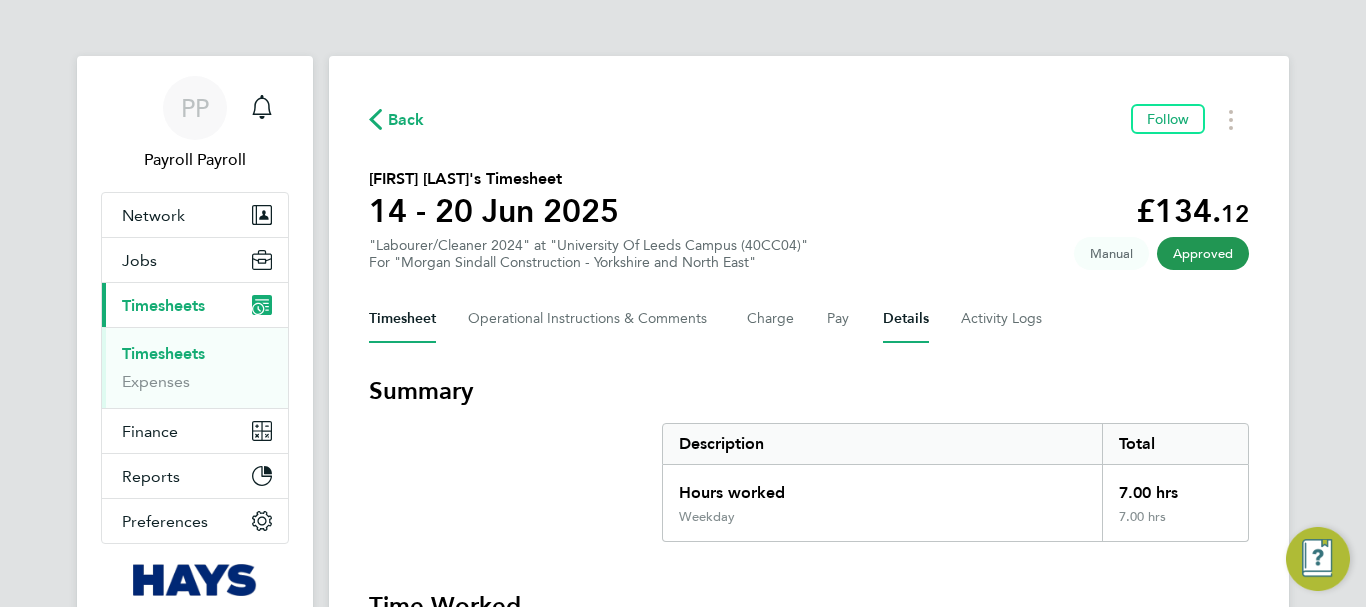 click on "Details" at bounding box center (906, 319) 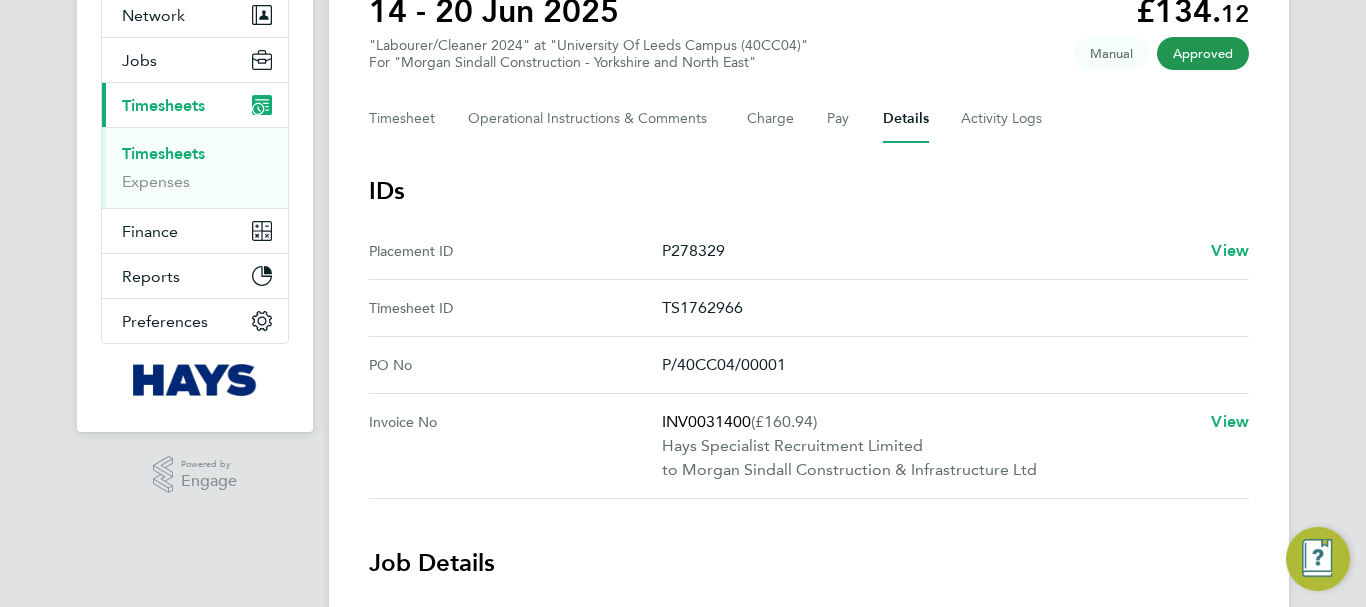 scroll, scrollTop: 300, scrollLeft: 0, axis: vertical 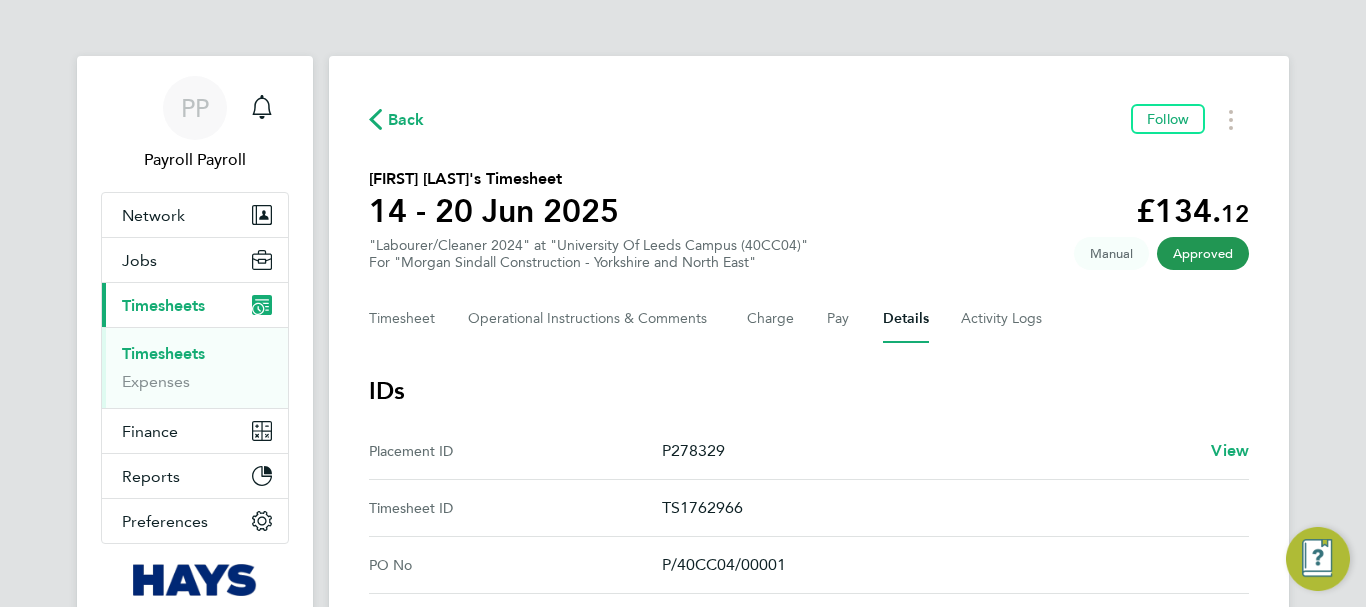 click on "Back  Follow
Maricica Miron's Timesheet   14 - 20 Jun 2025   £134. 12  "Labourer/Cleaner 2024" at "University Of Leeds Campus (40CC04)"  For "Morgan Sindall Construction - Yorkshire and North East"  Approved   Manual   Timesheet   Operational Instructions & Comments   Charge   Pay   Details   Activity Logs   IDs   Placement ID   P278329   View   Timesheet ID   TS1762966   PO No   P/40CC04/00001   Invoice No   INV0031400   (£160.94)   Hays Specialist Recruitment Limited   to Morgan Sindall Construction & Infrastructure Ltd   View   Job Details   End Hirer   Morgan Sindall Construction & Infrastructure Ltd   Client Configuration   Morgan Sindall Construction - Yorkshire and North East   Vendor   Hays Specialist Recruitment Limited   Site   University Of Leeds Campus (40CC04)   View   Position   Labourer/Cleaner 2024   View   Worker   Maricica Miron   View   Hiring Manager   Ben Steel   Timesheet Approver   Jamie Davison   Deployment Manager   n/a   Followers (2)
BS   Ben Steel   ·" 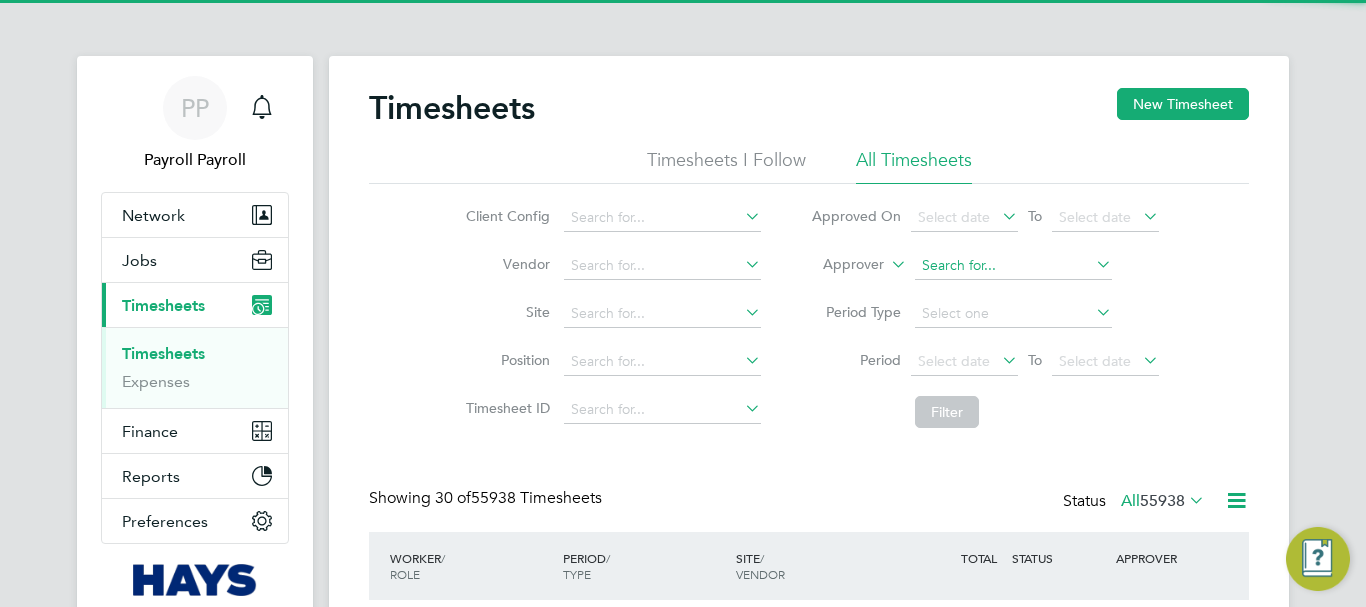 scroll, scrollTop: 10, scrollLeft: 10, axis: both 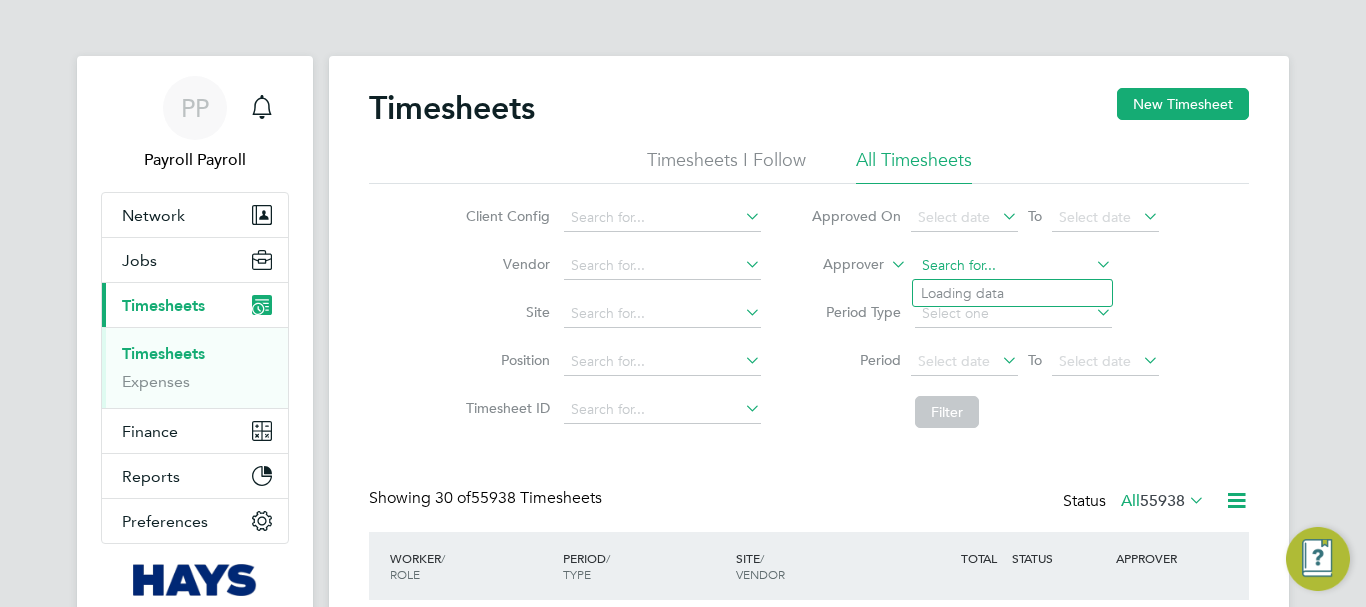 click 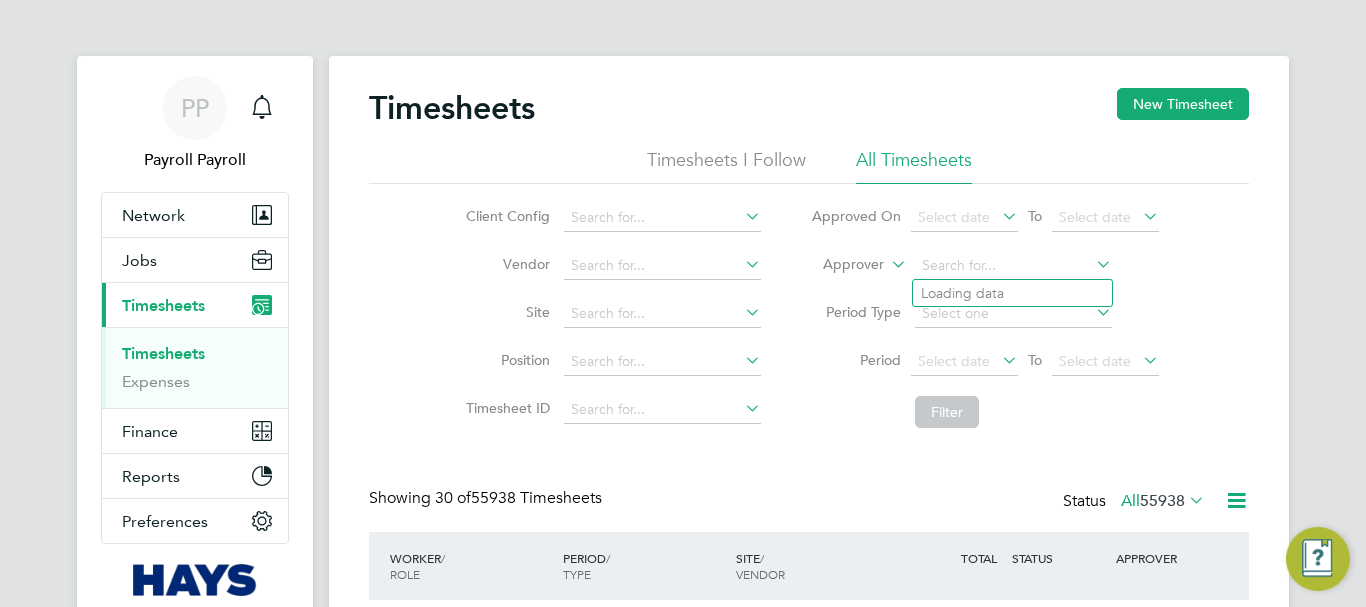 click 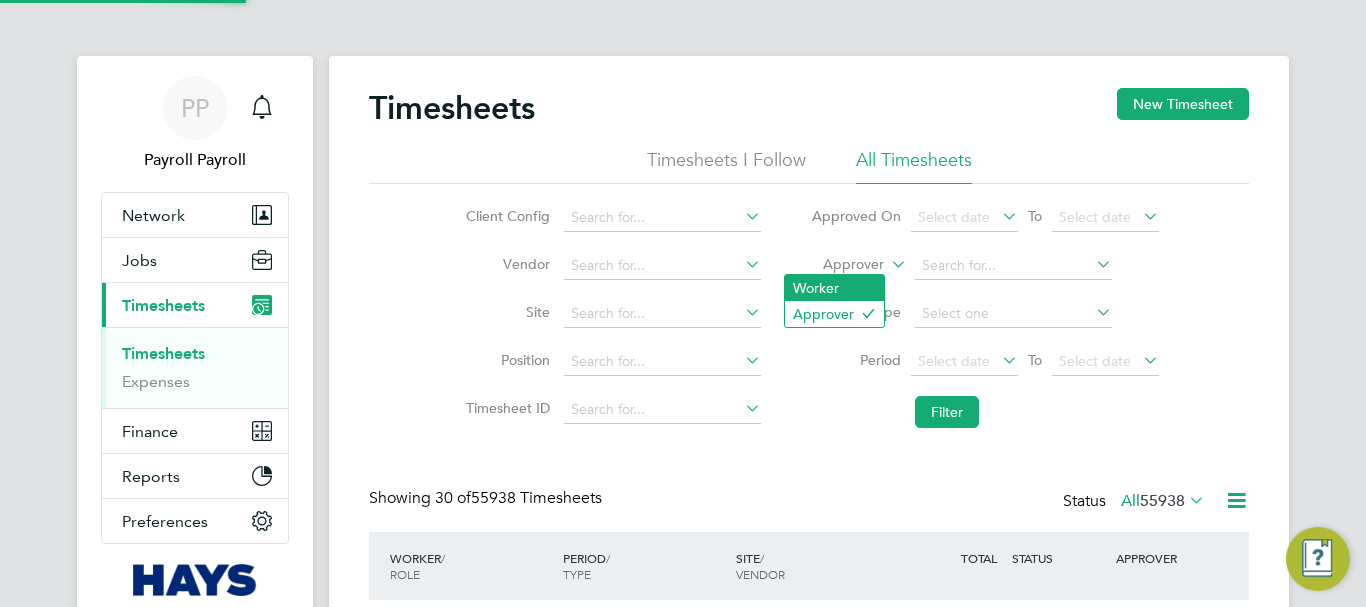 click on "Worker" 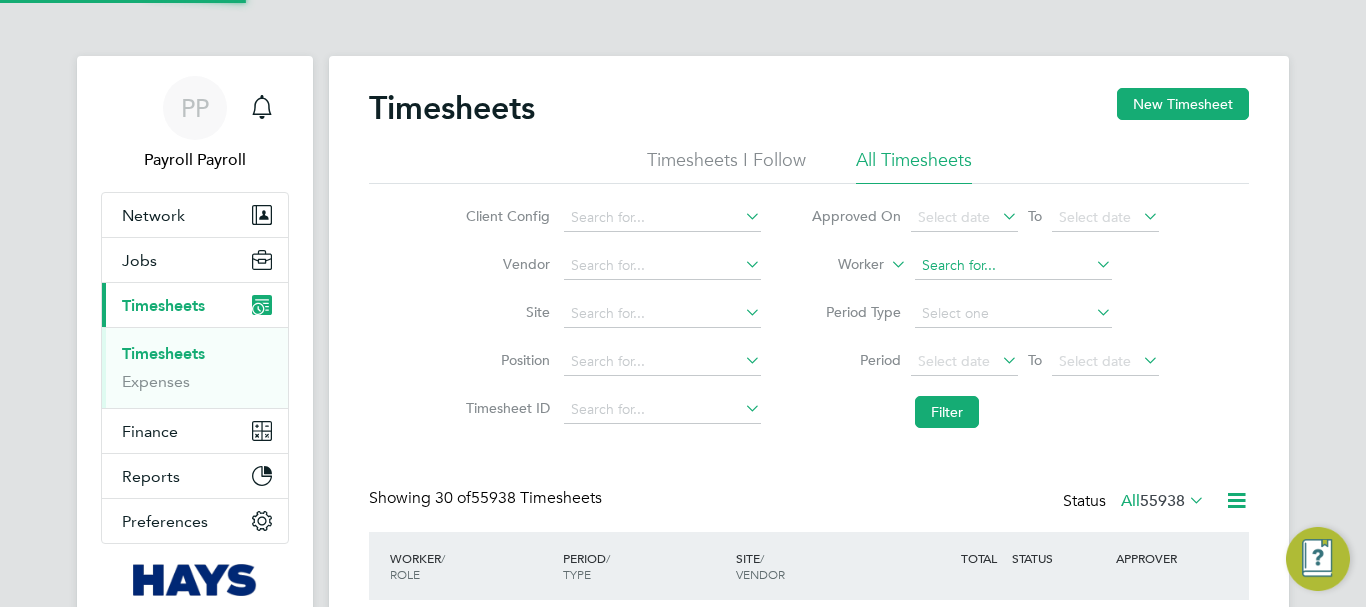click 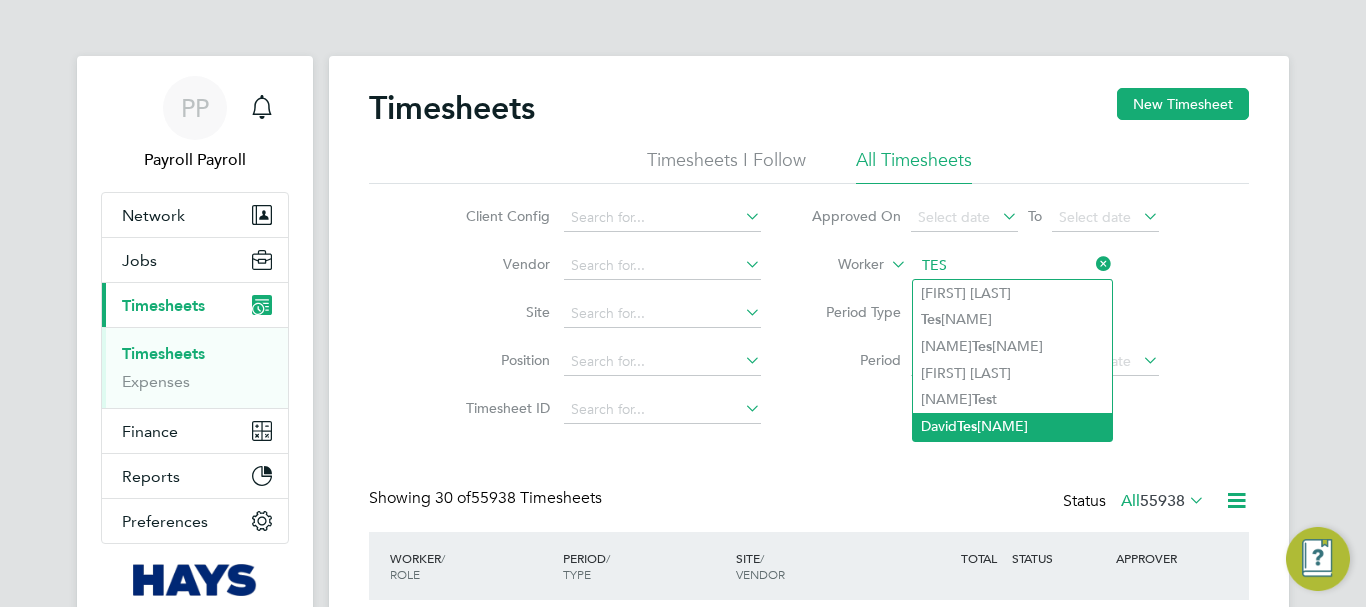 click on "Tes" 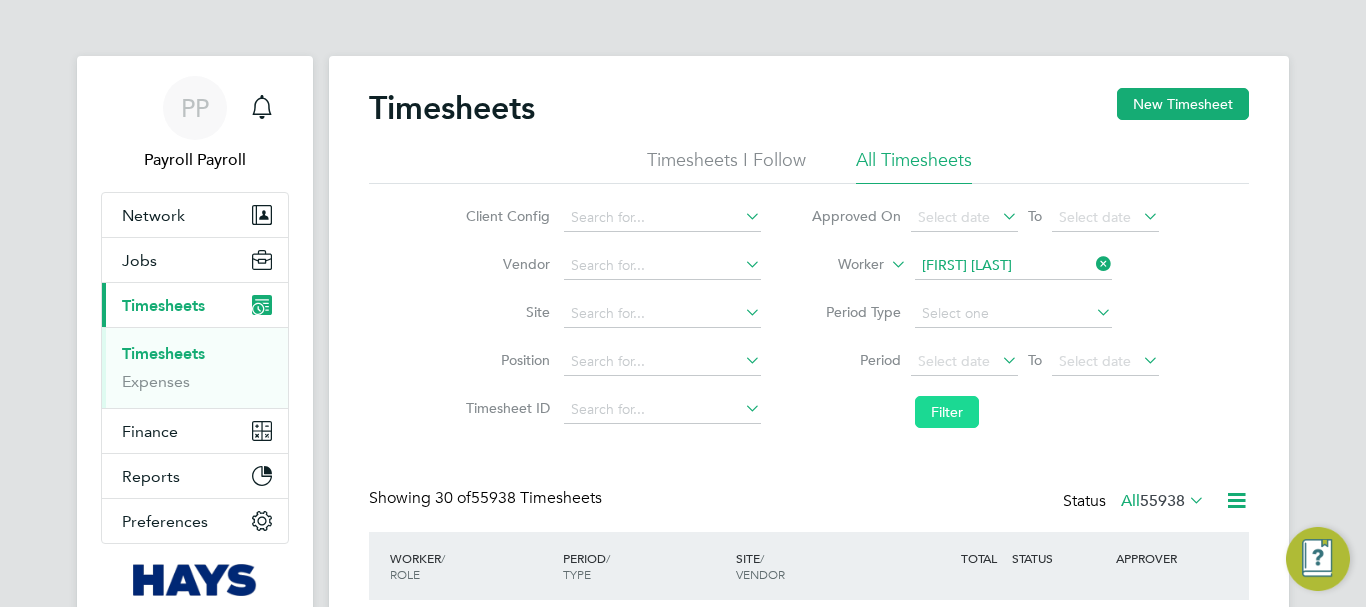click on "Filter" 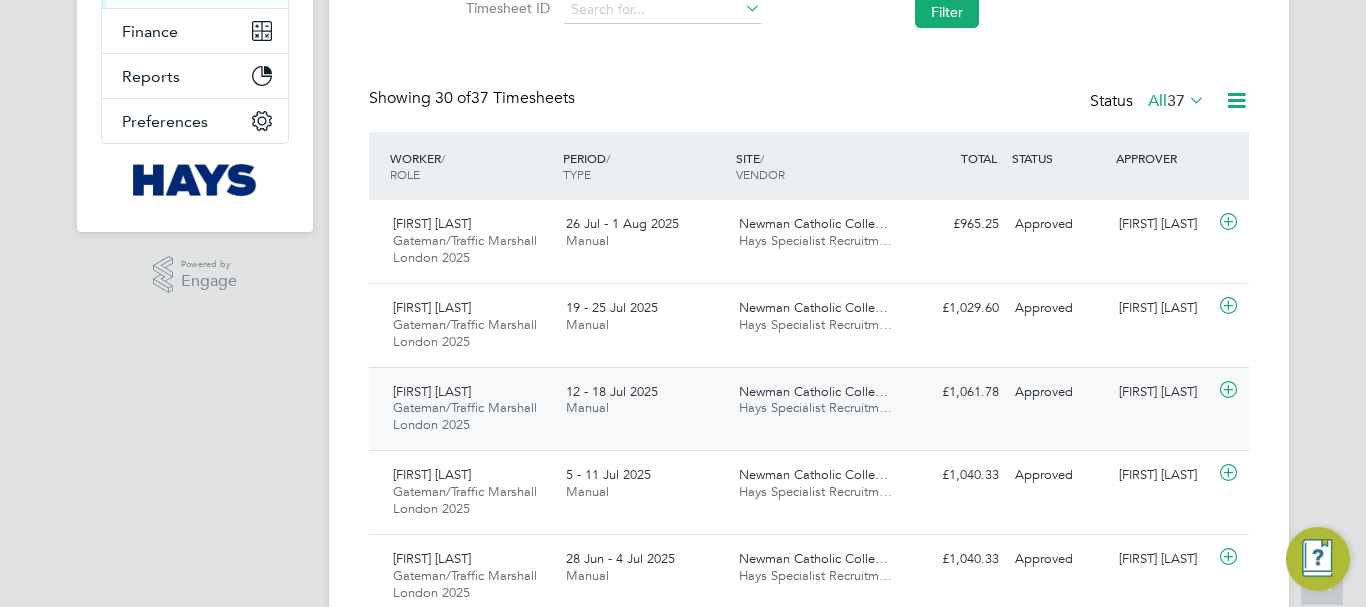 type 